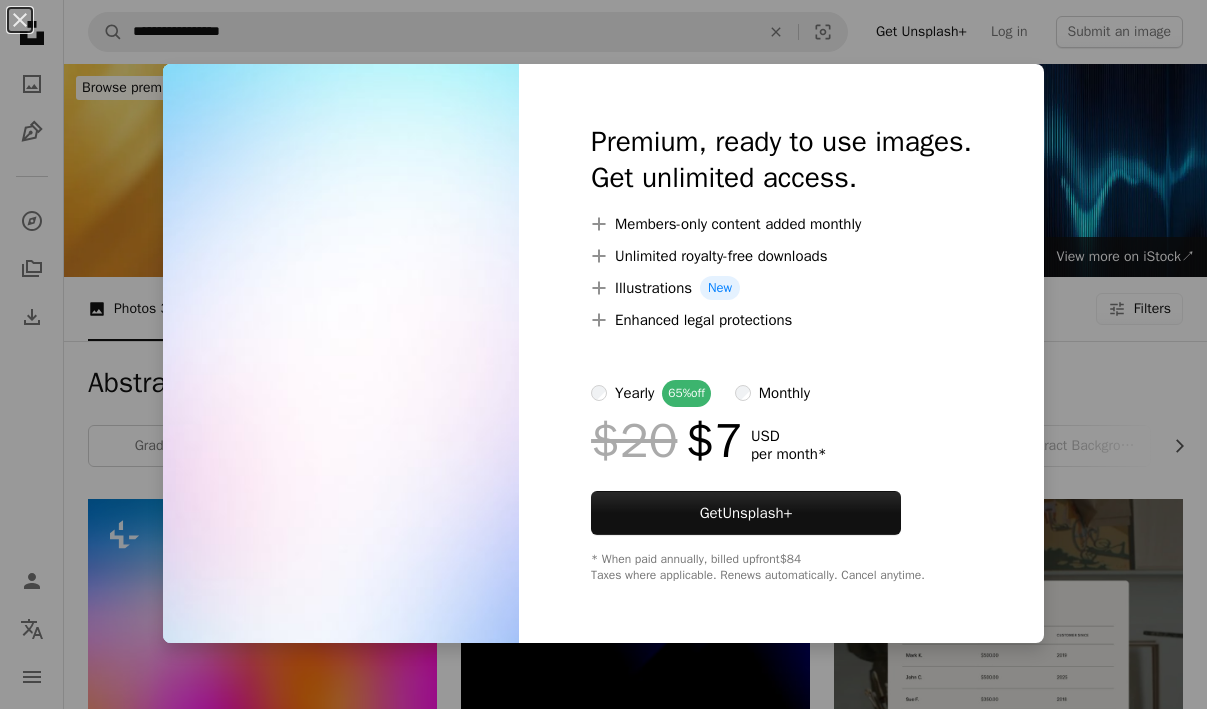 scroll, scrollTop: 4950, scrollLeft: 0, axis: vertical 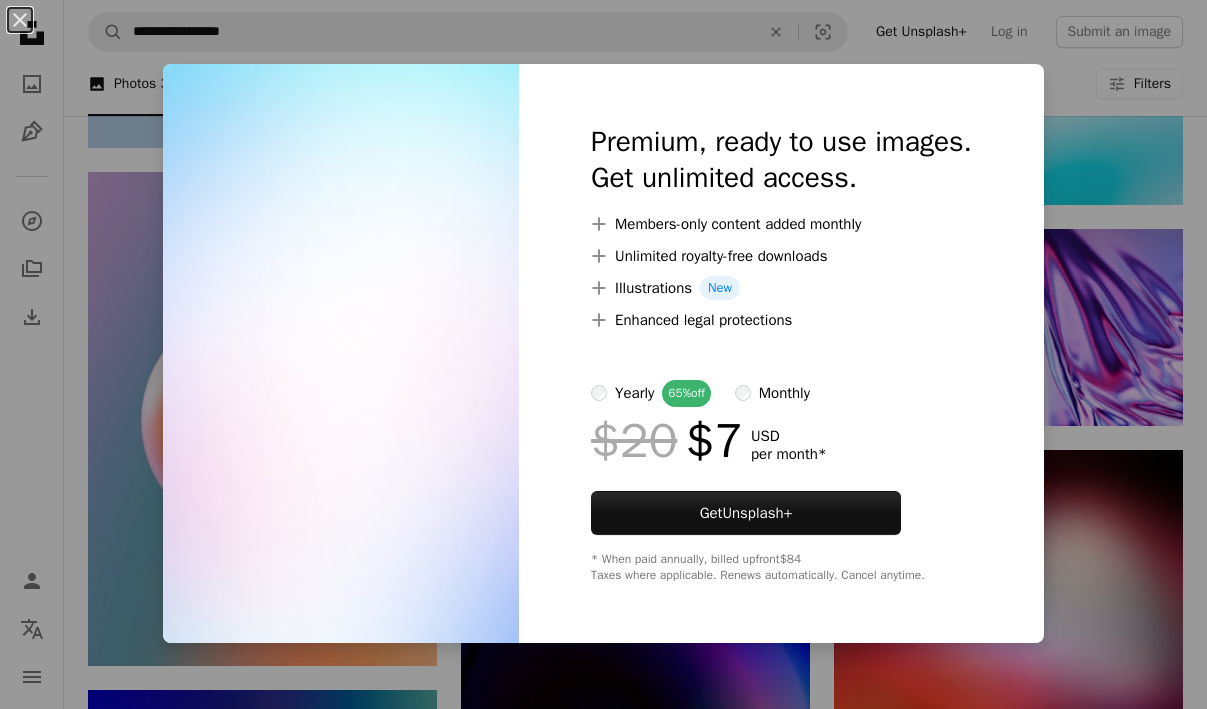 click on "An X shape Premium, ready to use images. Get unlimited access. A plus sign Members-only content added monthly A plus sign Unlimited royalty-free downloads A plus sign Illustrations  New A plus sign Enhanced legal protections yearly 65%  off monthly $20   $7 USD per month * Get  Unsplash+ * When paid annually, billed upfront  $84 Taxes where applicable. Renews automatically. Cancel anytime." at bounding box center [603, 354] 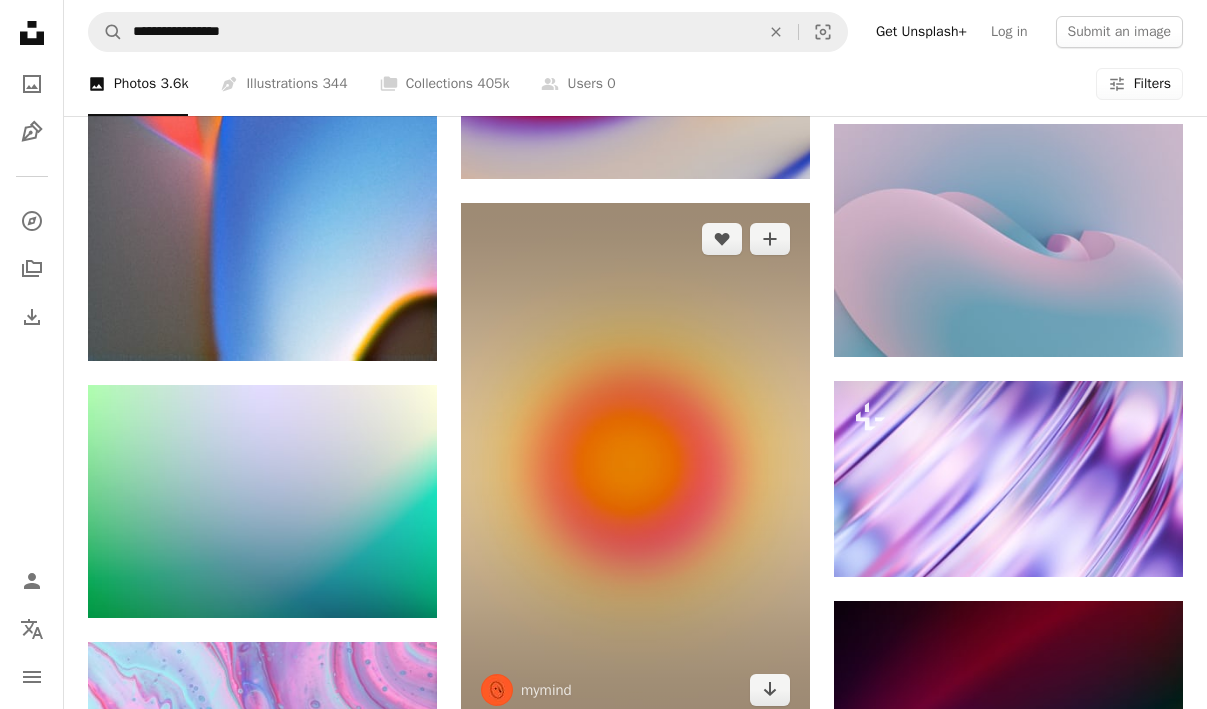scroll, scrollTop: 8863, scrollLeft: 0, axis: vertical 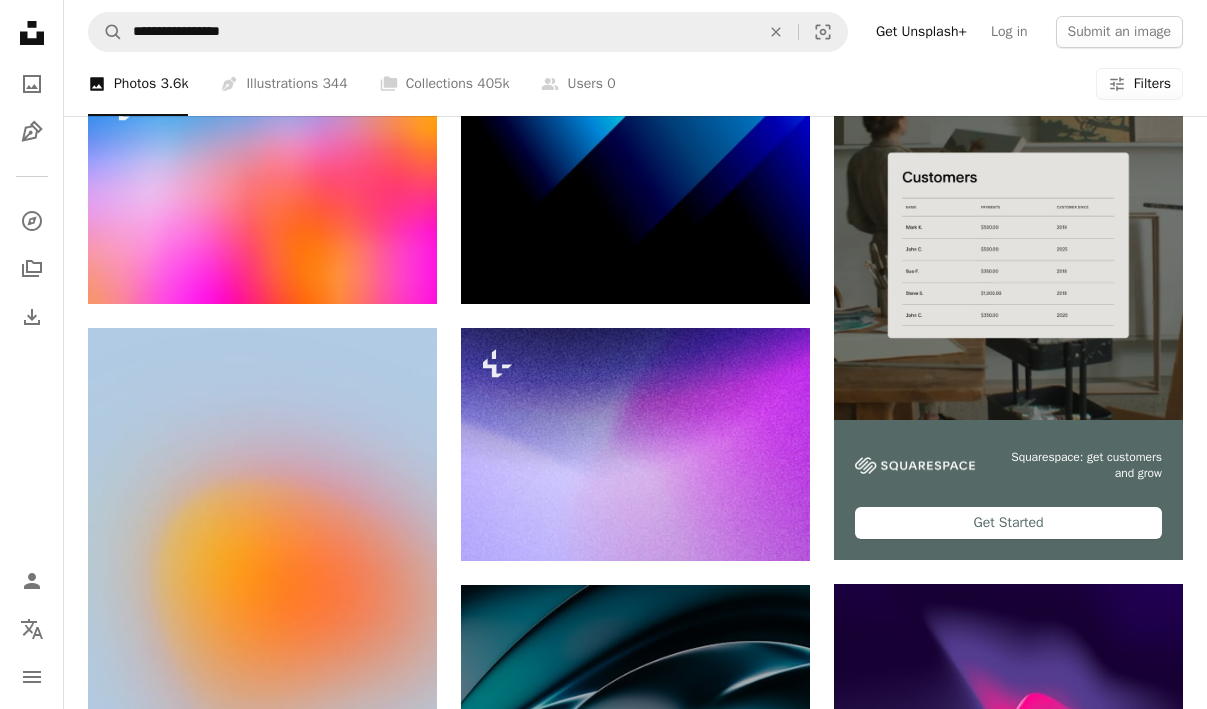 click on "An X shape Filters Sort by A checkmark Relevance Newest Curated Orientation A checkmark All Landscape Portrait Square License A checkmark All Unsplash+ Free Clear Close" at bounding box center [603, 12827] 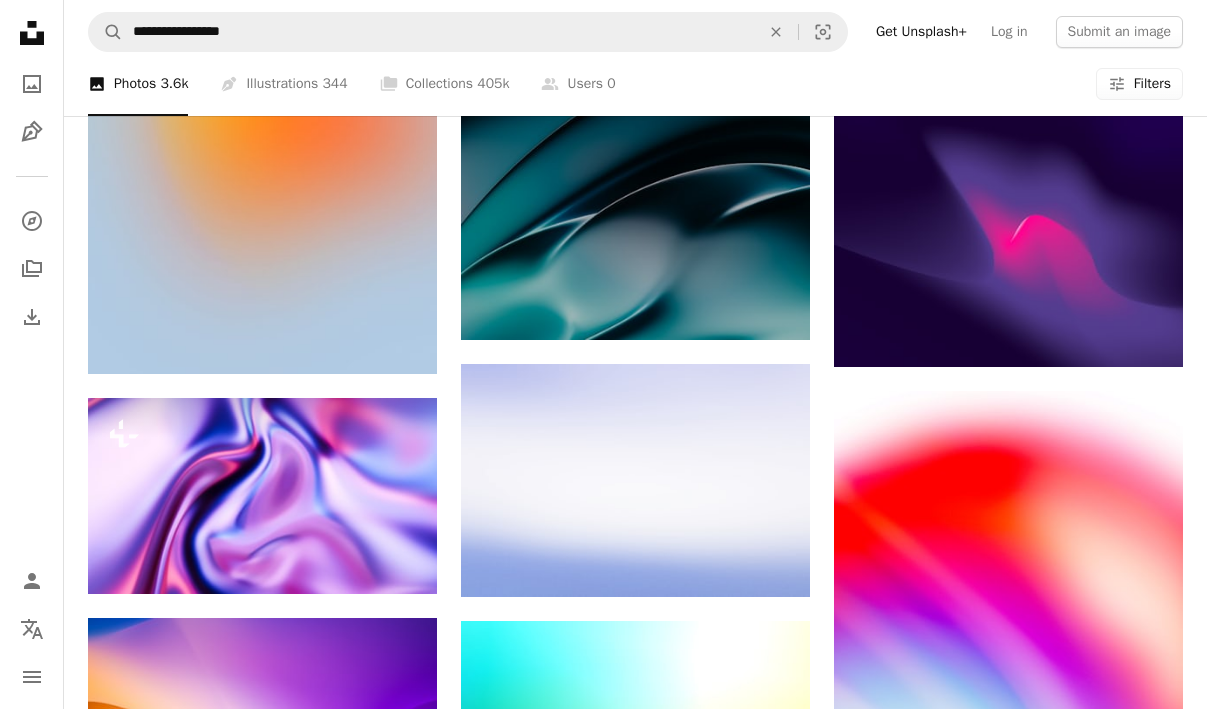 scroll, scrollTop: 894, scrollLeft: 0, axis: vertical 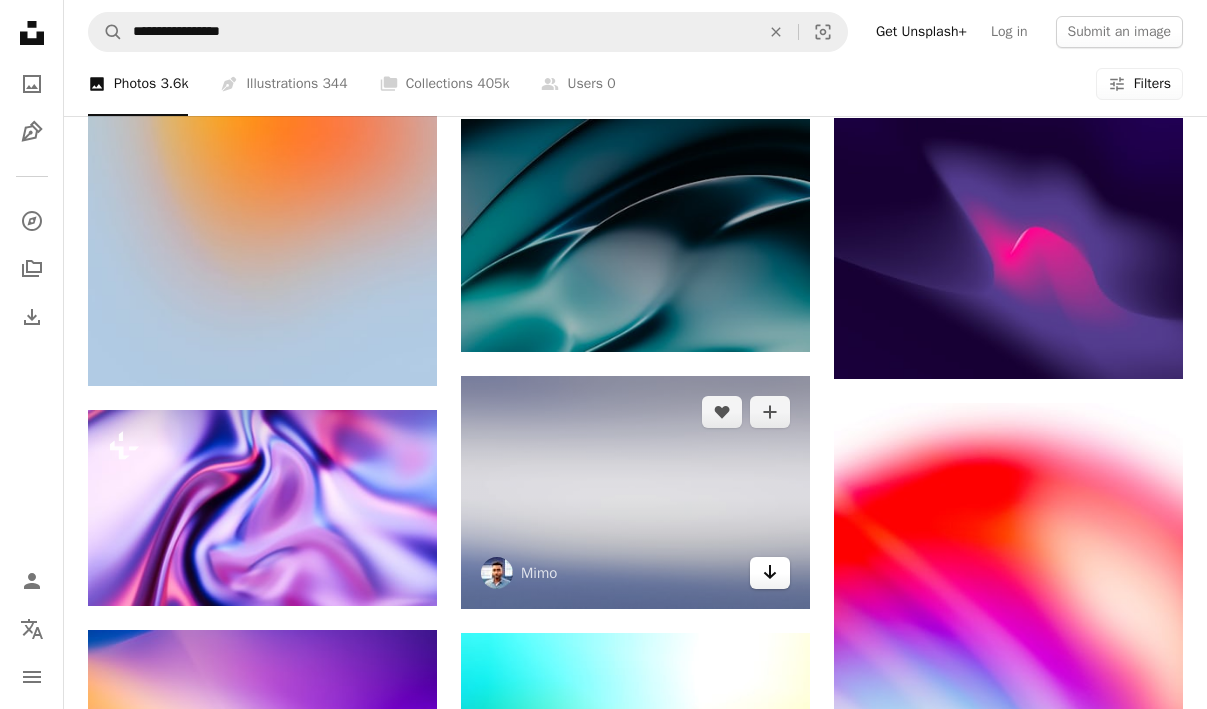 click on "Arrow pointing down" 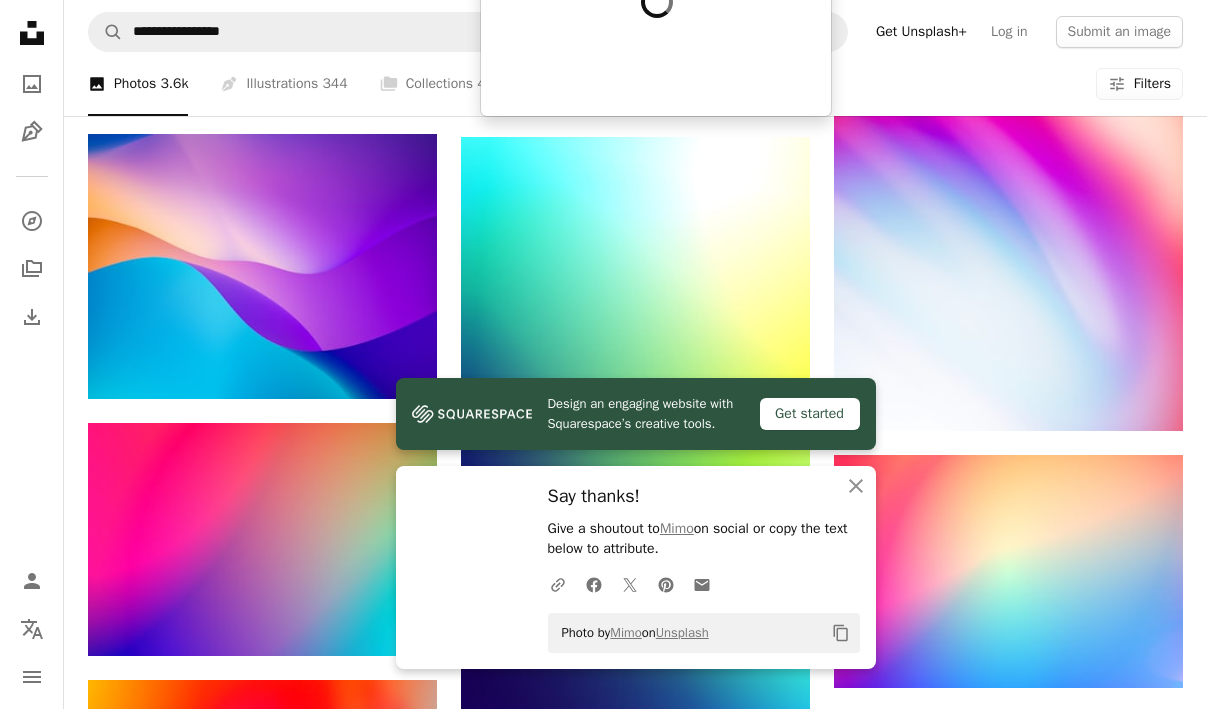scroll, scrollTop: 1449, scrollLeft: 0, axis: vertical 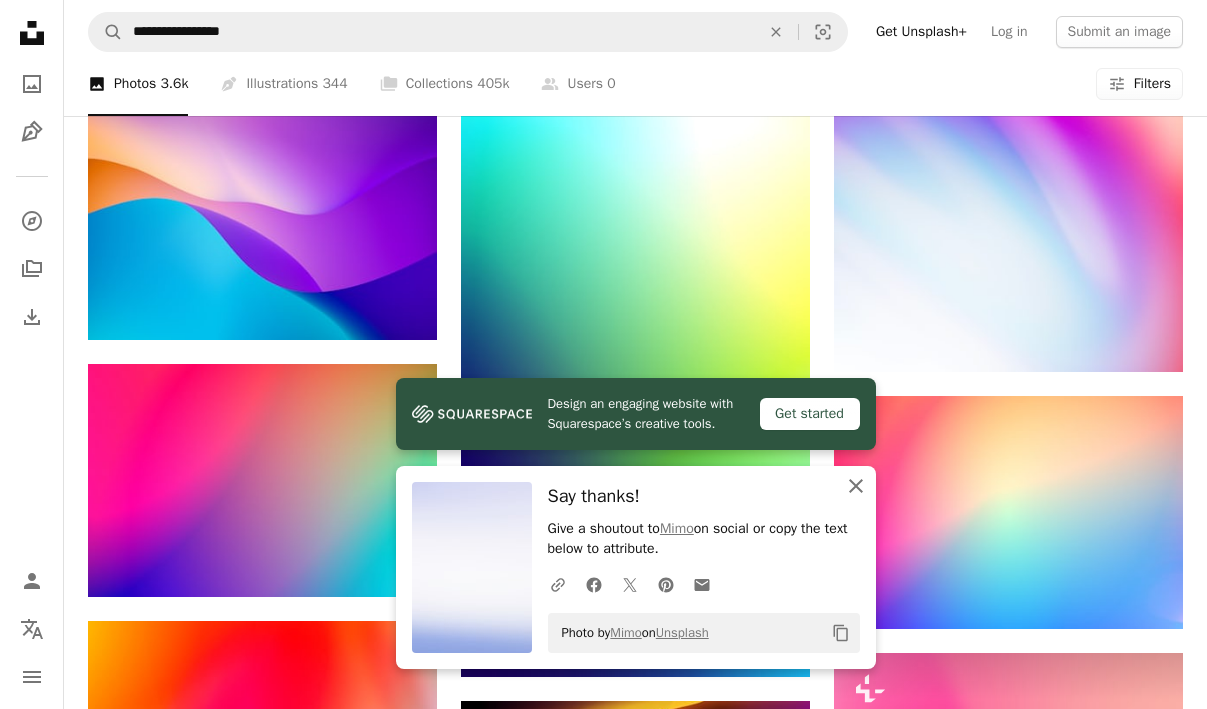 click on "An X shape" 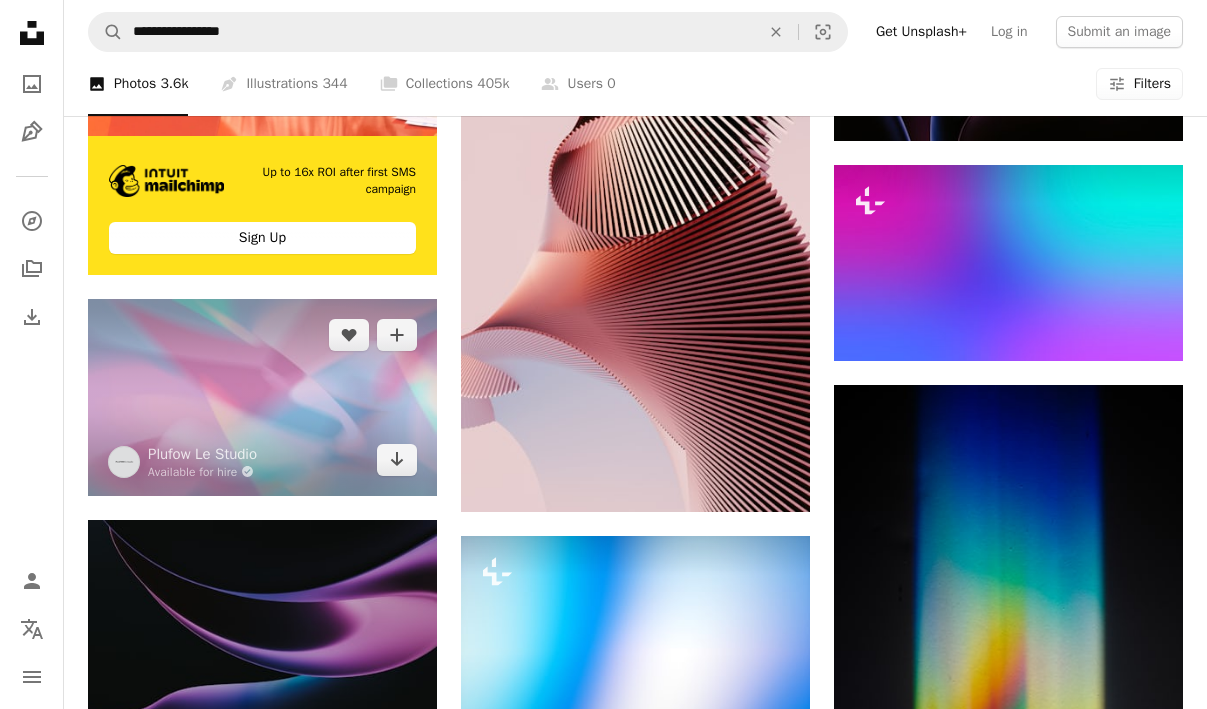 scroll, scrollTop: 4057, scrollLeft: 0, axis: vertical 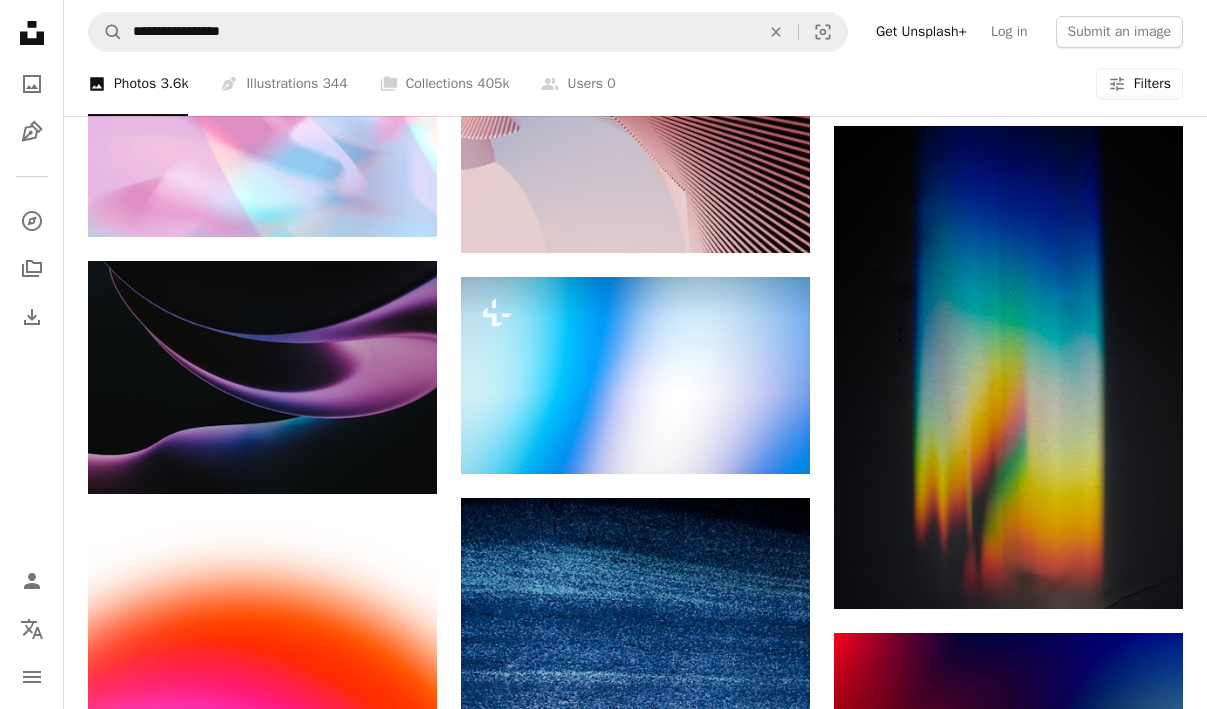 click at bounding box center (870, 1062) 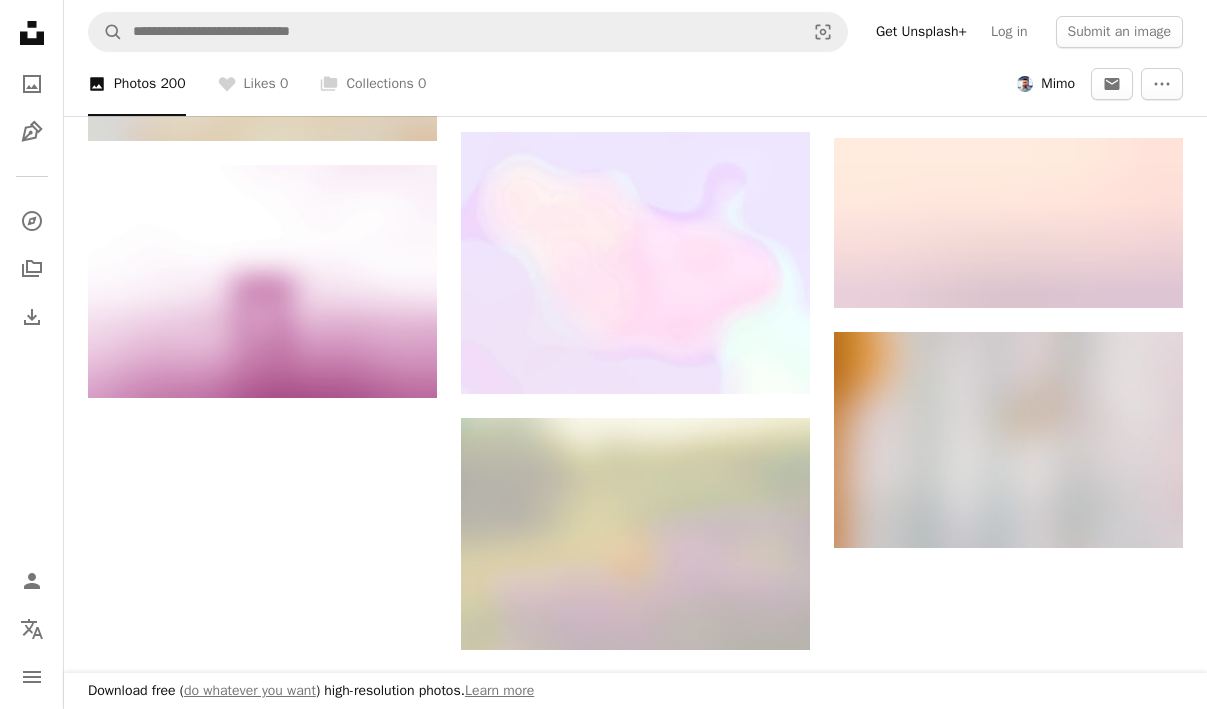 scroll, scrollTop: 1700, scrollLeft: 0, axis: vertical 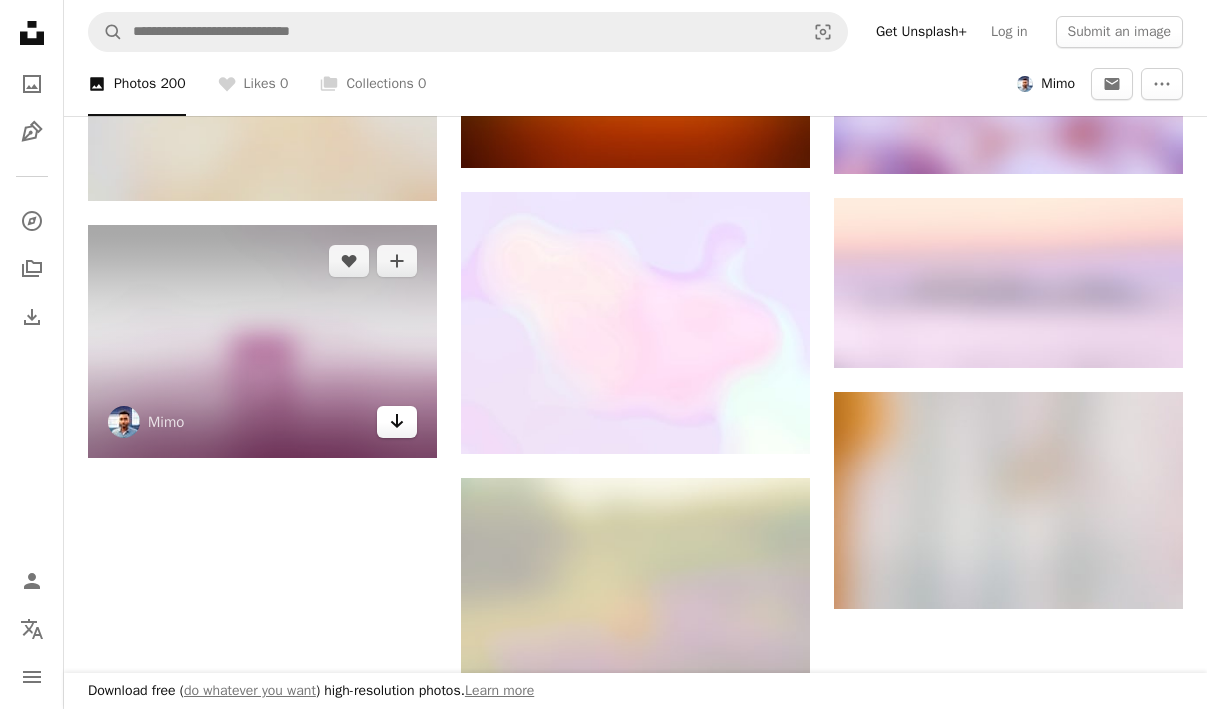 click on "Arrow pointing down" at bounding box center (397, 422) 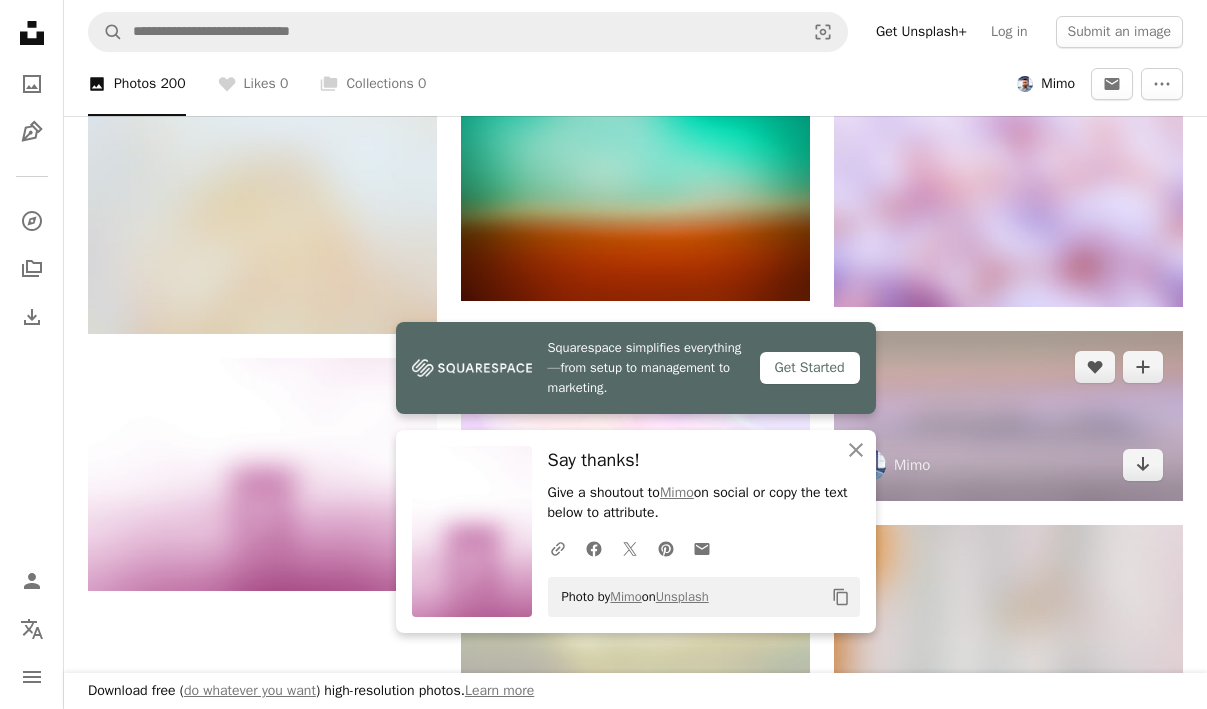 scroll, scrollTop: 1393, scrollLeft: 0, axis: vertical 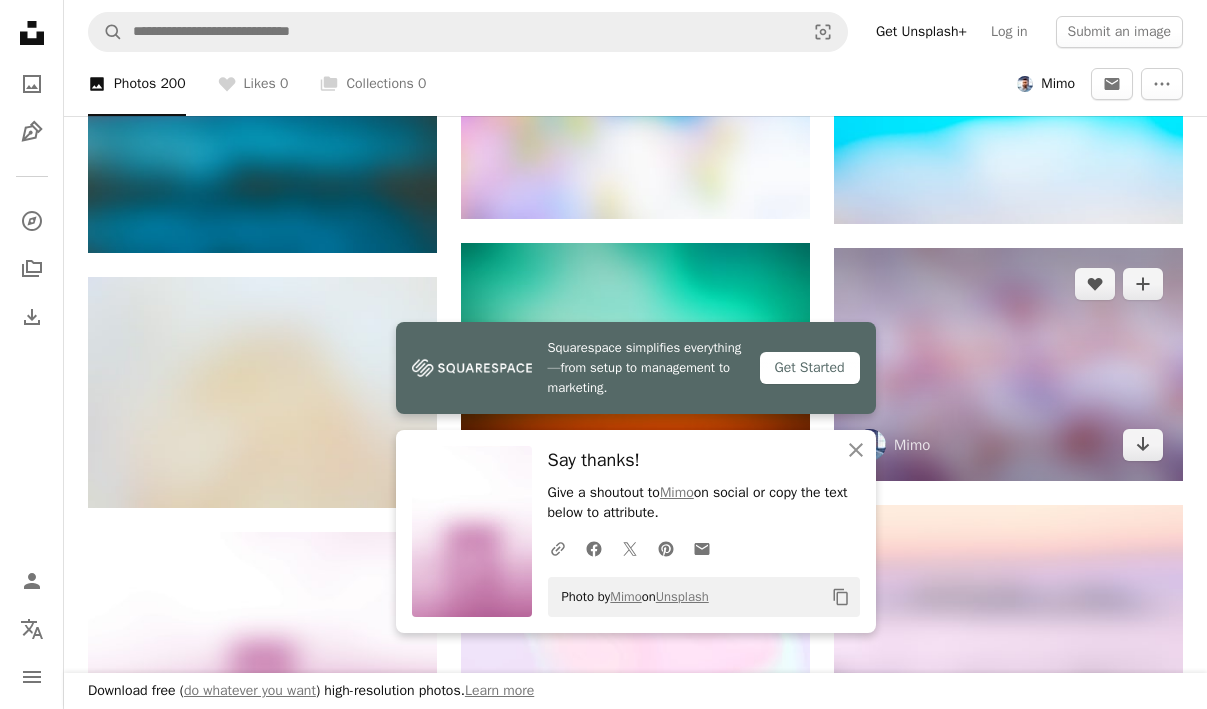 click at bounding box center [1008, 364] 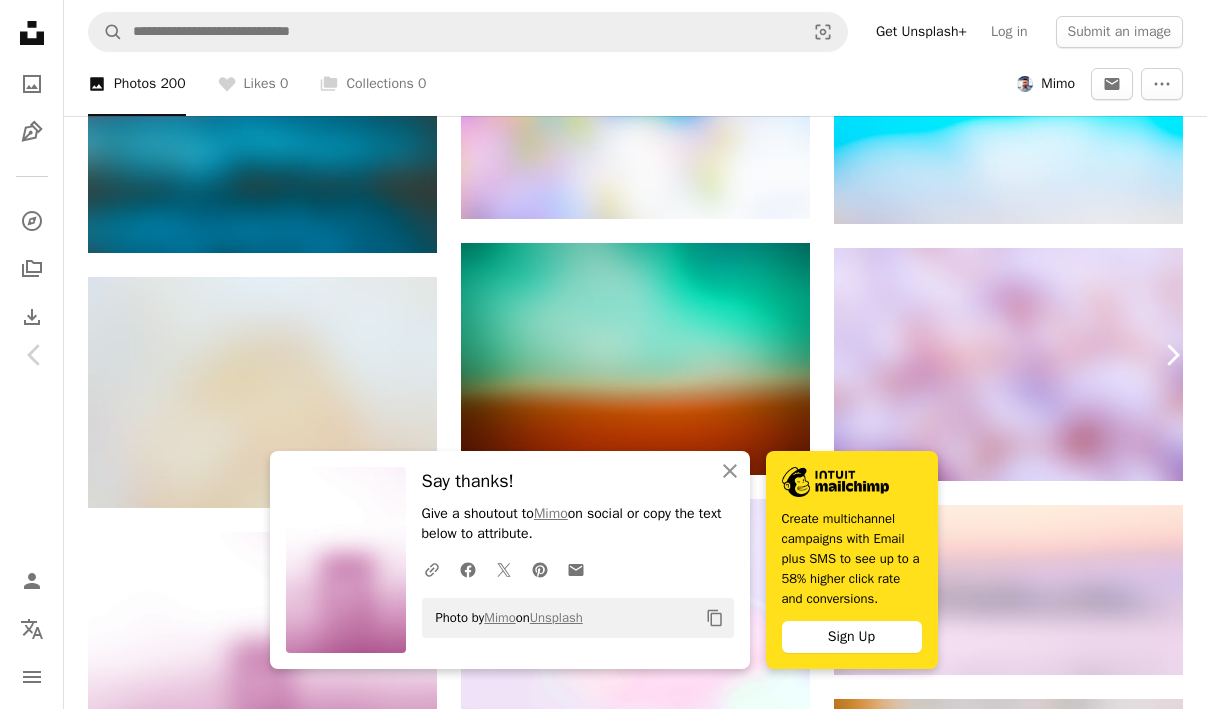 click on "Chevron right" at bounding box center [1172, 355] 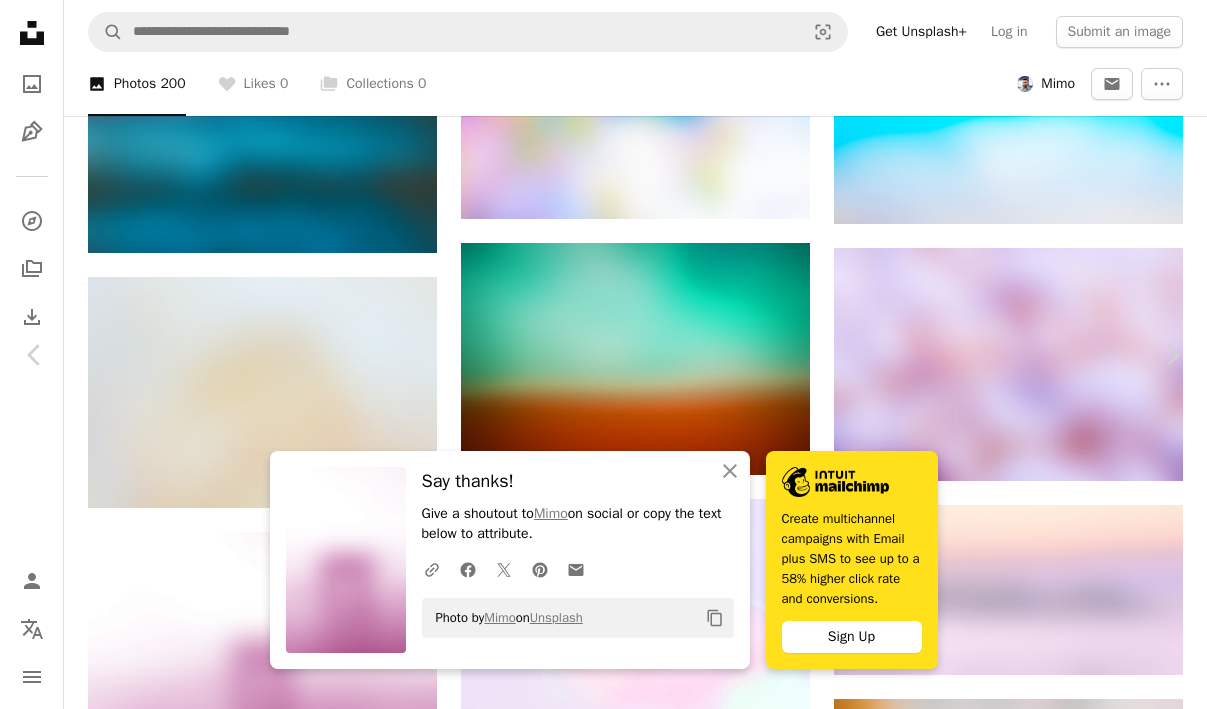 click on "Zoom in" at bounding box center [596, 3432] 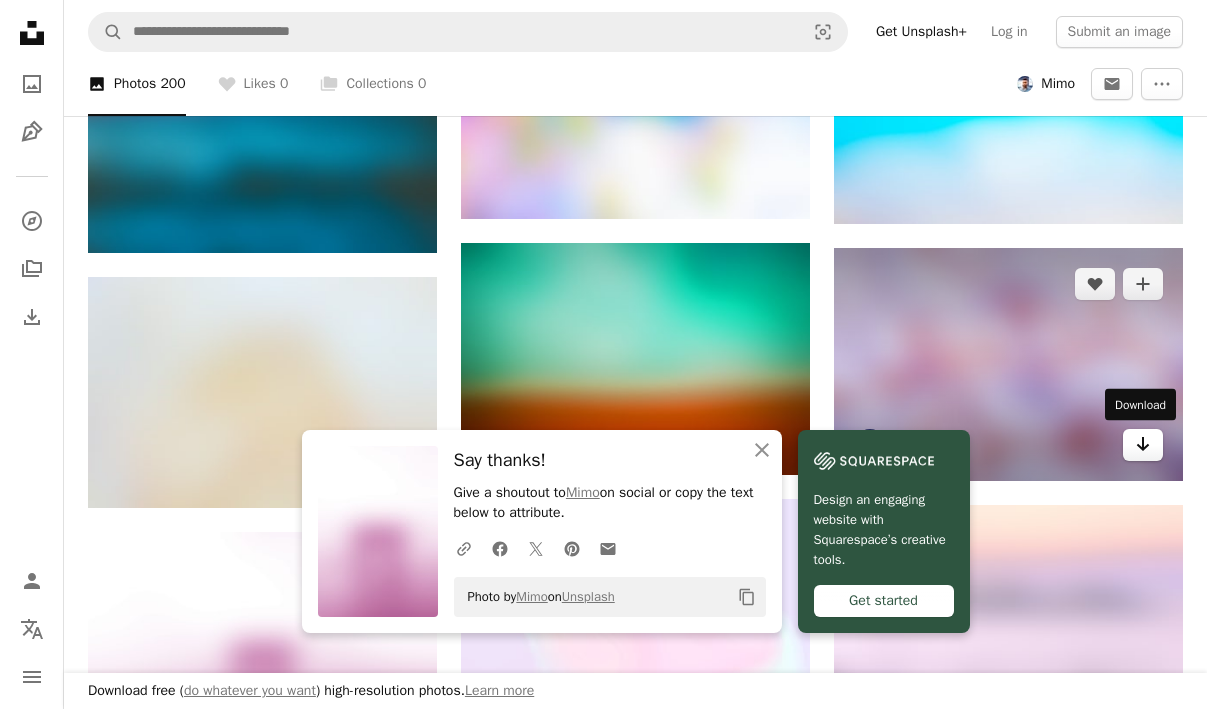 click on "Arrow pointing down" 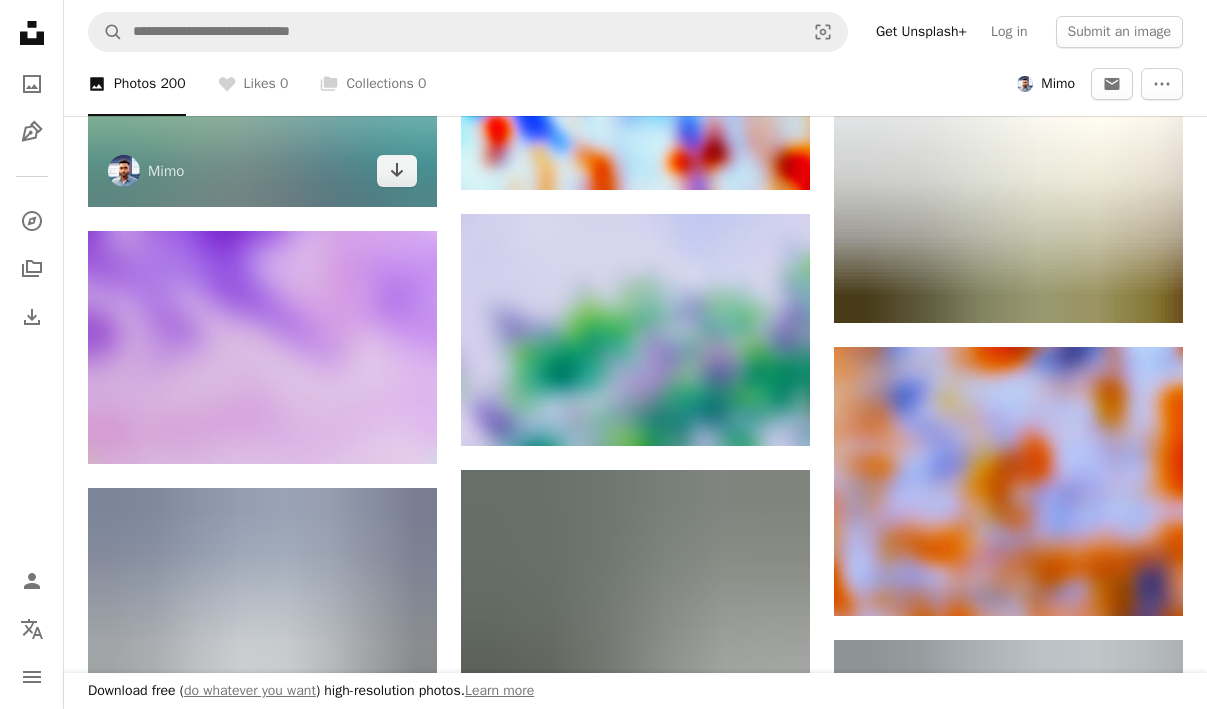 scroll, scrollTop: 2522, scrollLeft: 0, axis: vertical 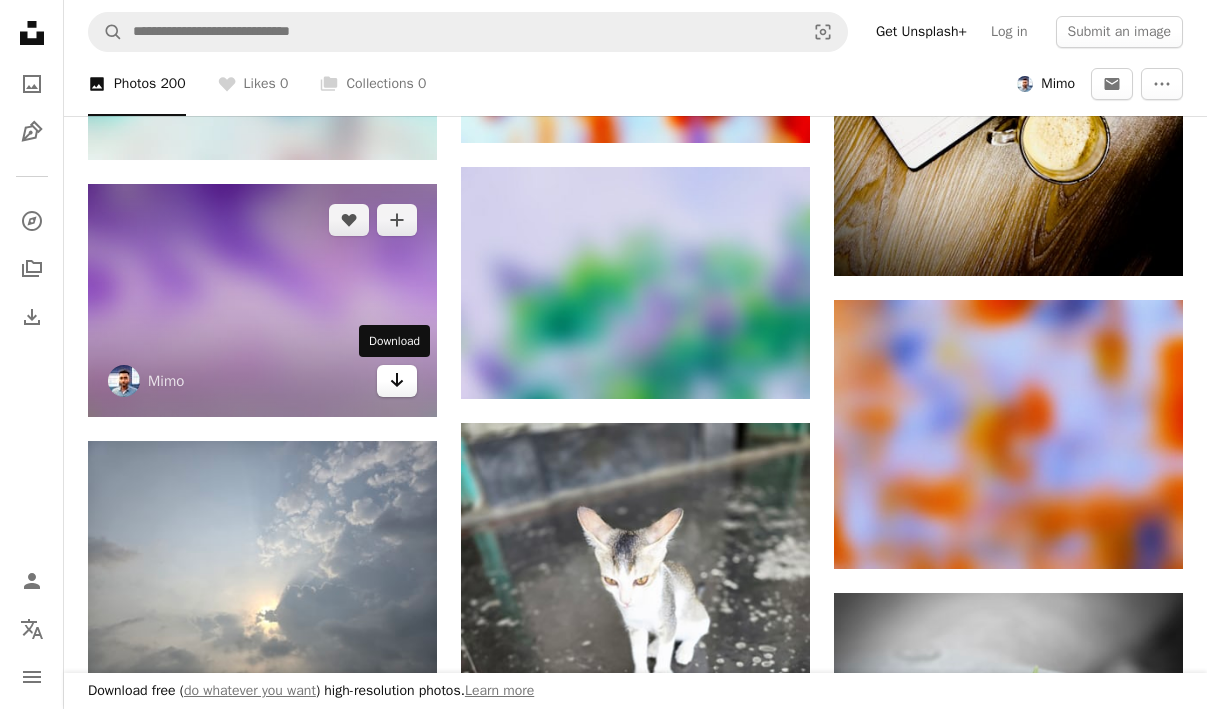 click on "Arrow pointing down" at bounding box center [397, 381] 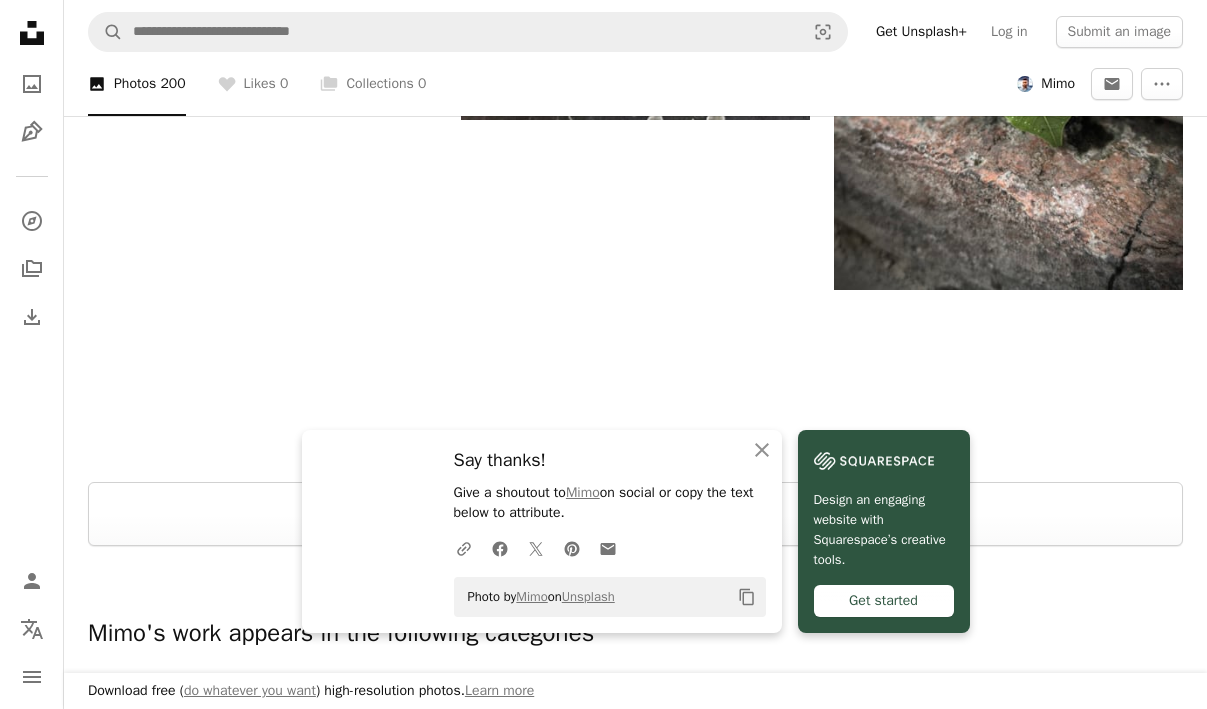 scroll, scrollTop: 3408, scrollLeft: 0, axis: vertical 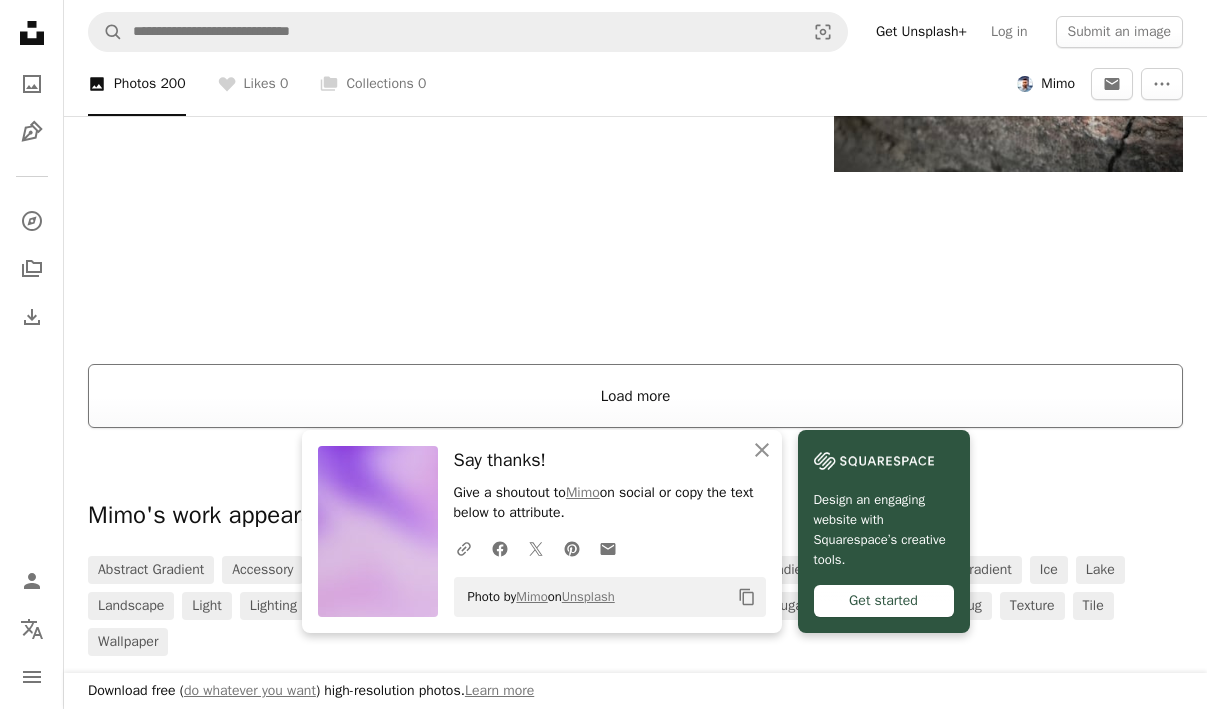click on "Load more" at bounding box center [635, 396] 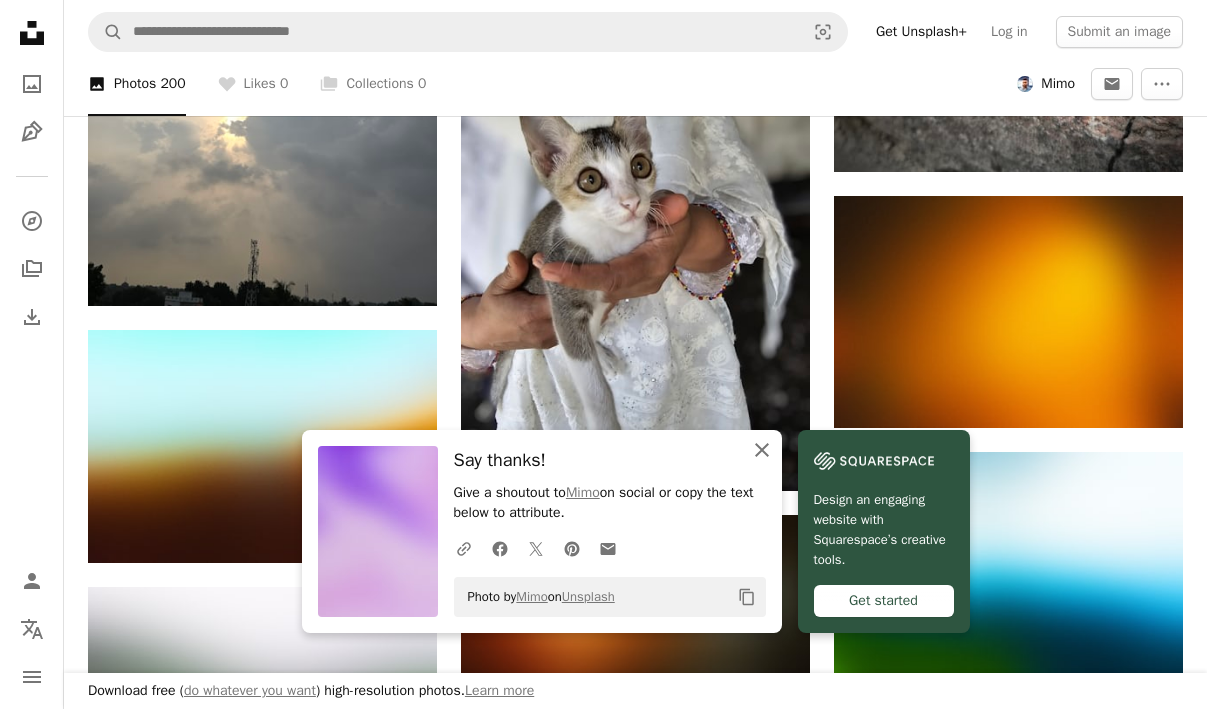 click on "An X shape" 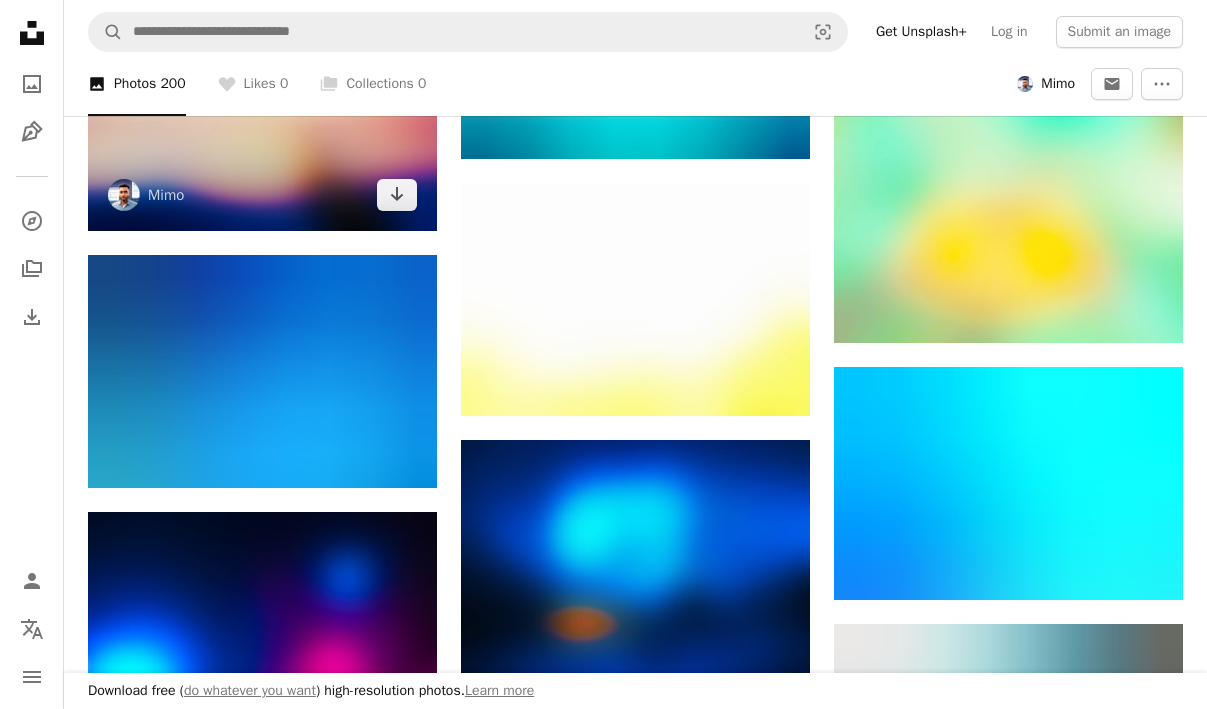 scroll, scrollTop: 5056, scrollLeft: 0, axis: vertical 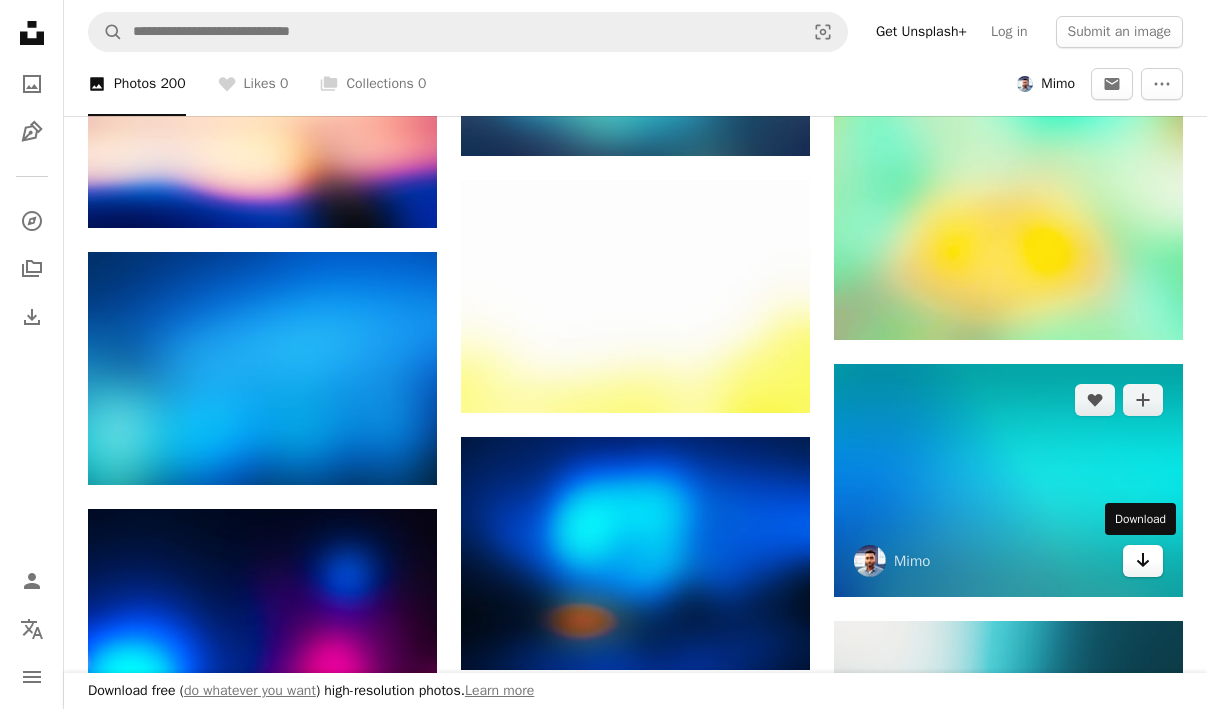 click on "Arrow pointing down" at bounding box center (1143, 561) 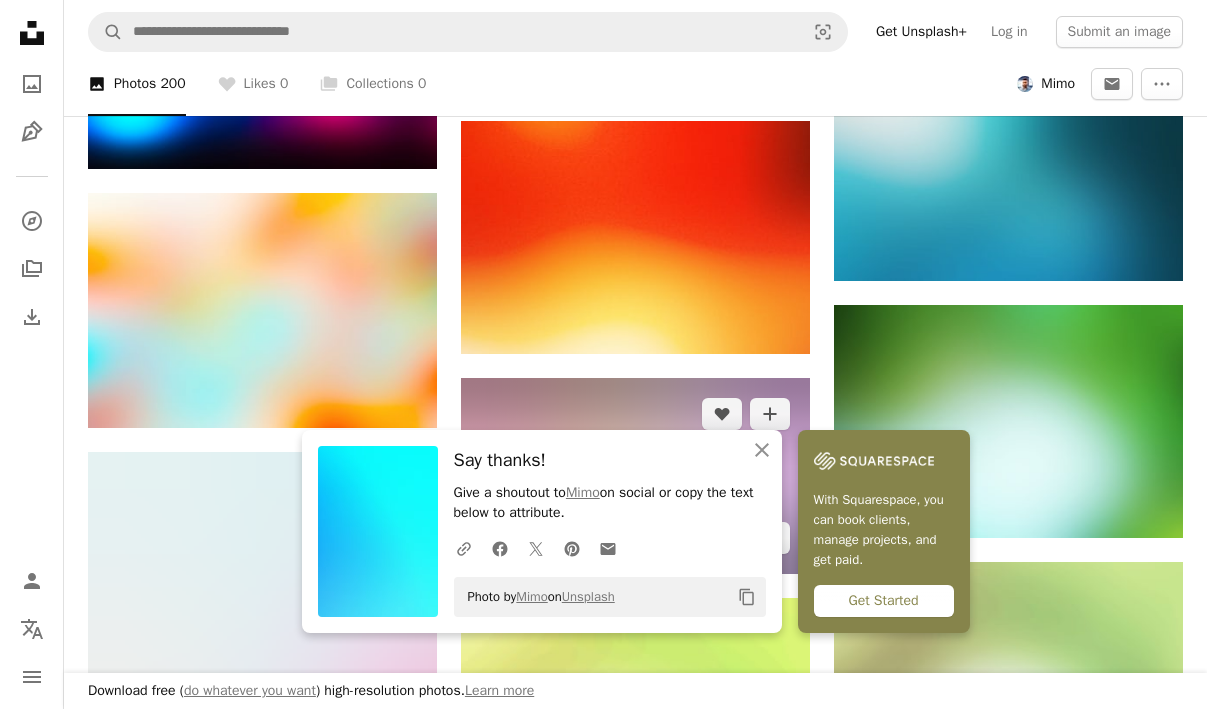 scroll, scrollTop: 5613, scrollLeft: 0, axis: vertical 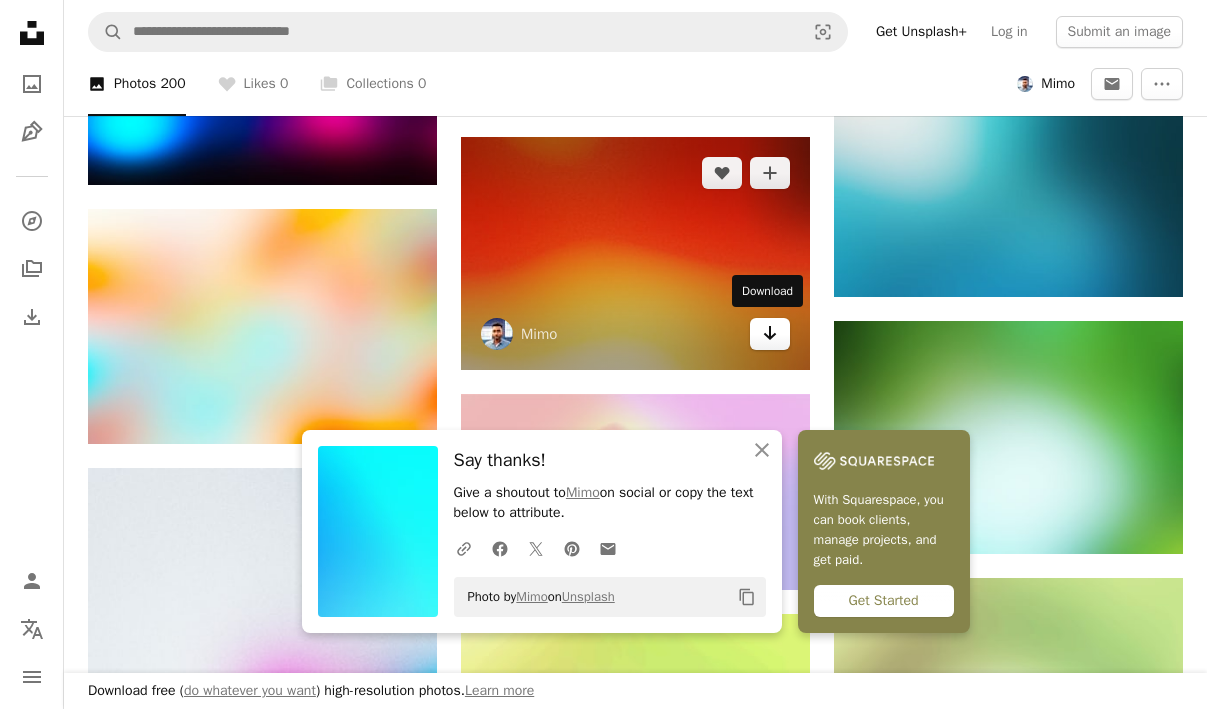 click on "Arrow pointing down" 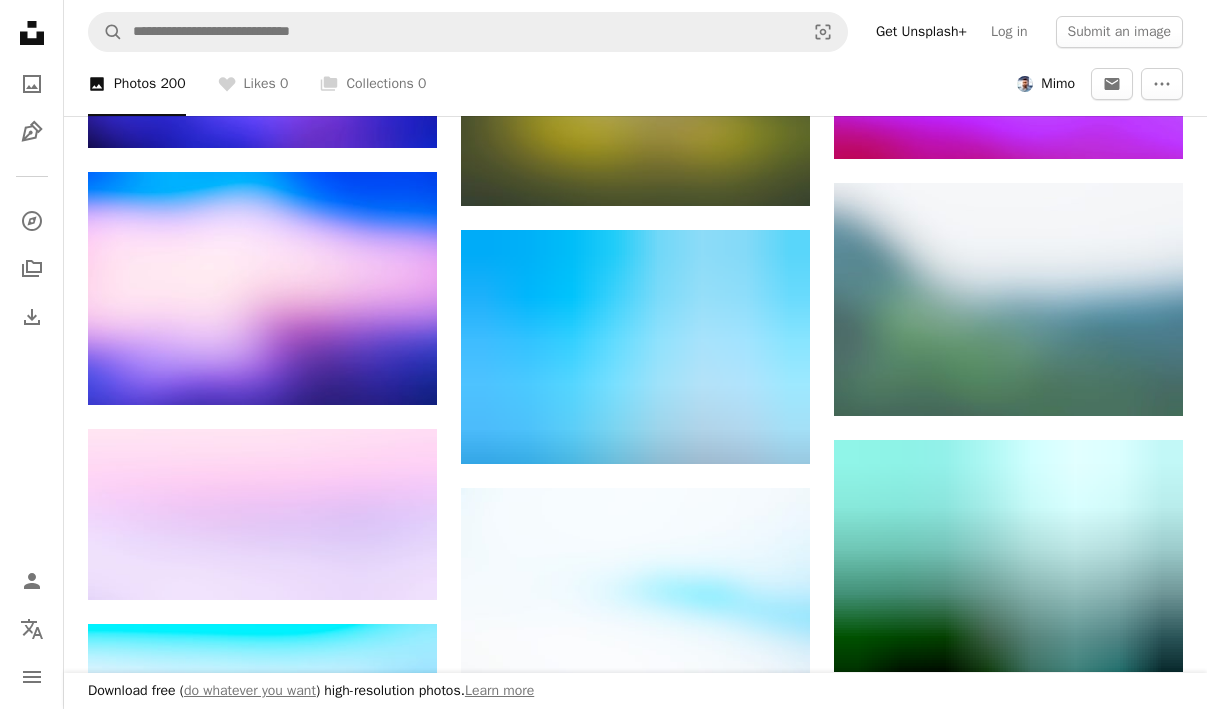 scroll, scrollTop: 15281, scrollLeft: 0, axis: vertical 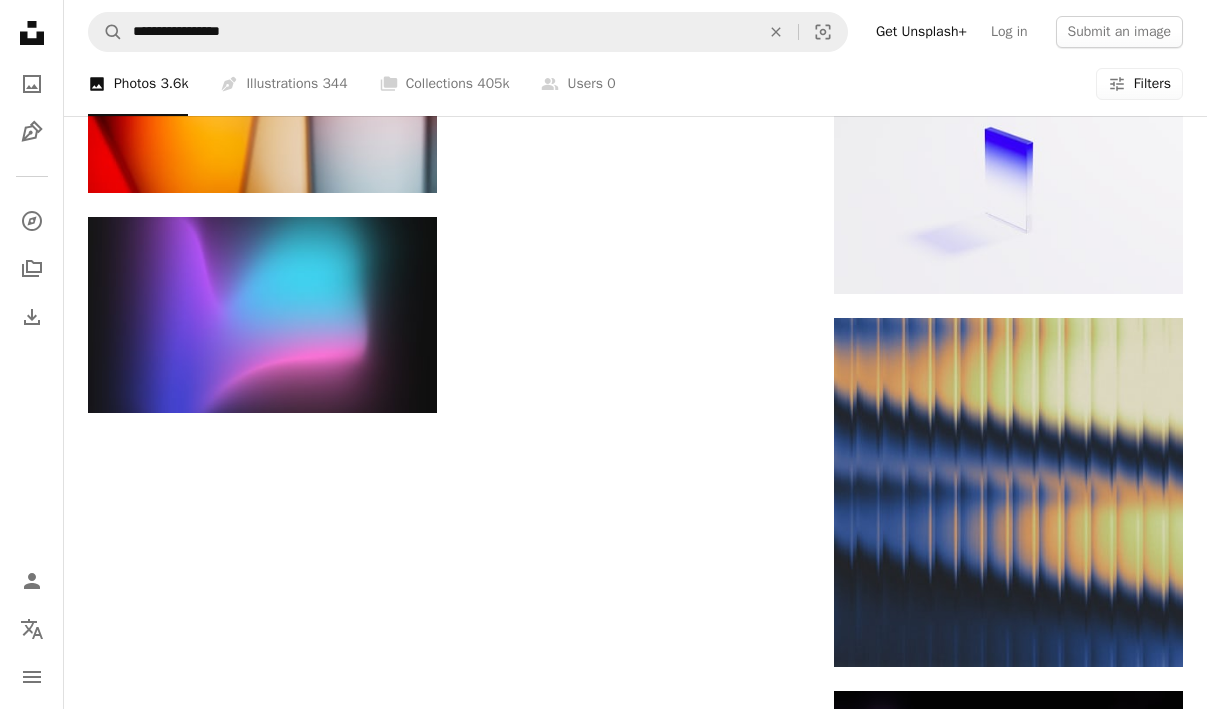 click on "Load more" at bounding box center (635, 2094) 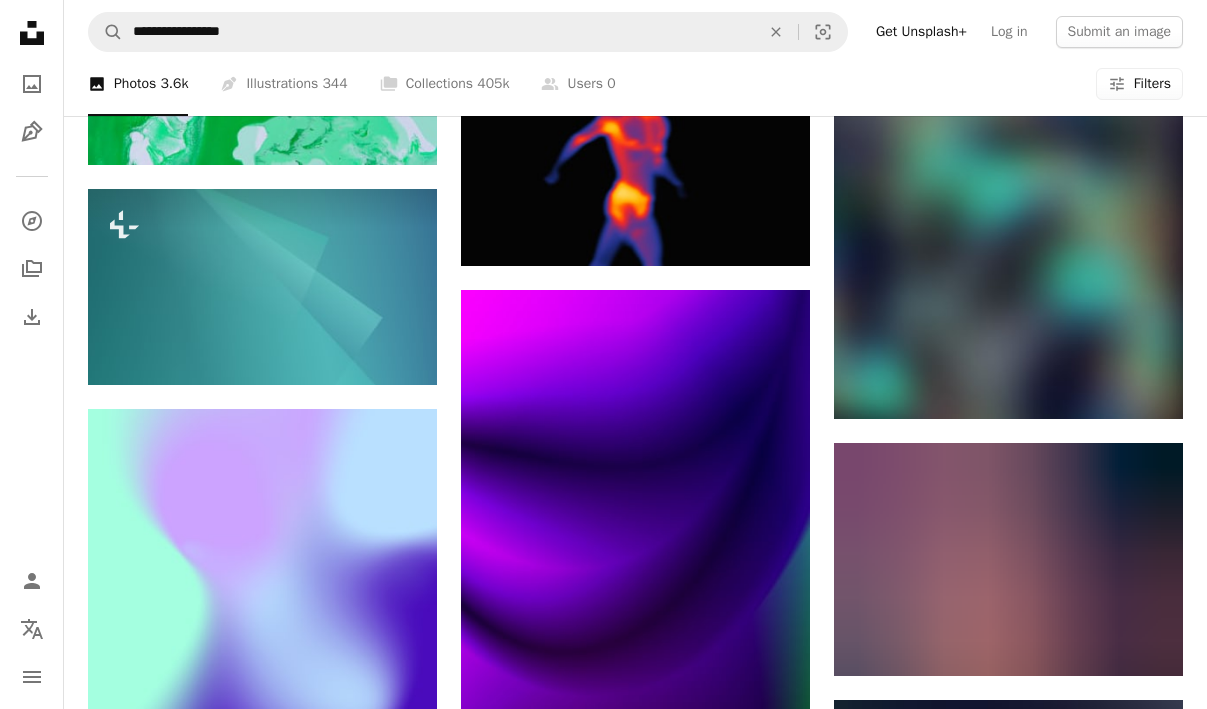 scroll, scrollTop: 34715, scrollLeft: 0, axis: vertical 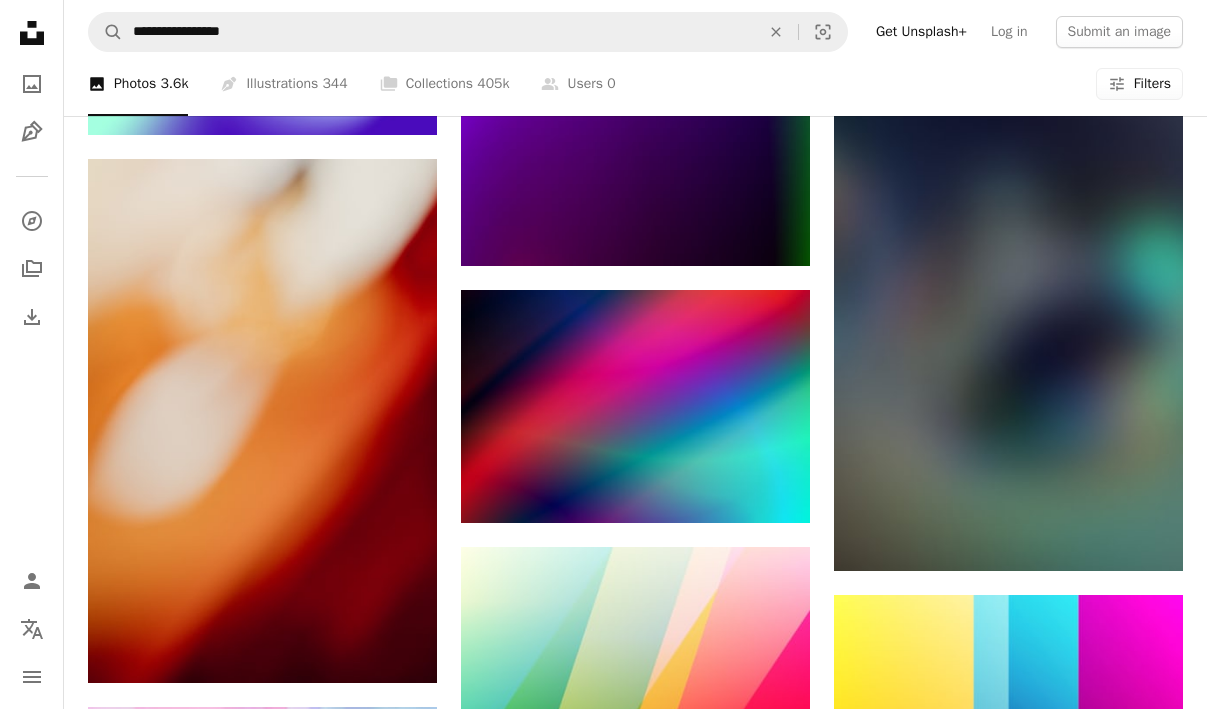 click on "Filters Filters" at bounding box center (1139, 84) 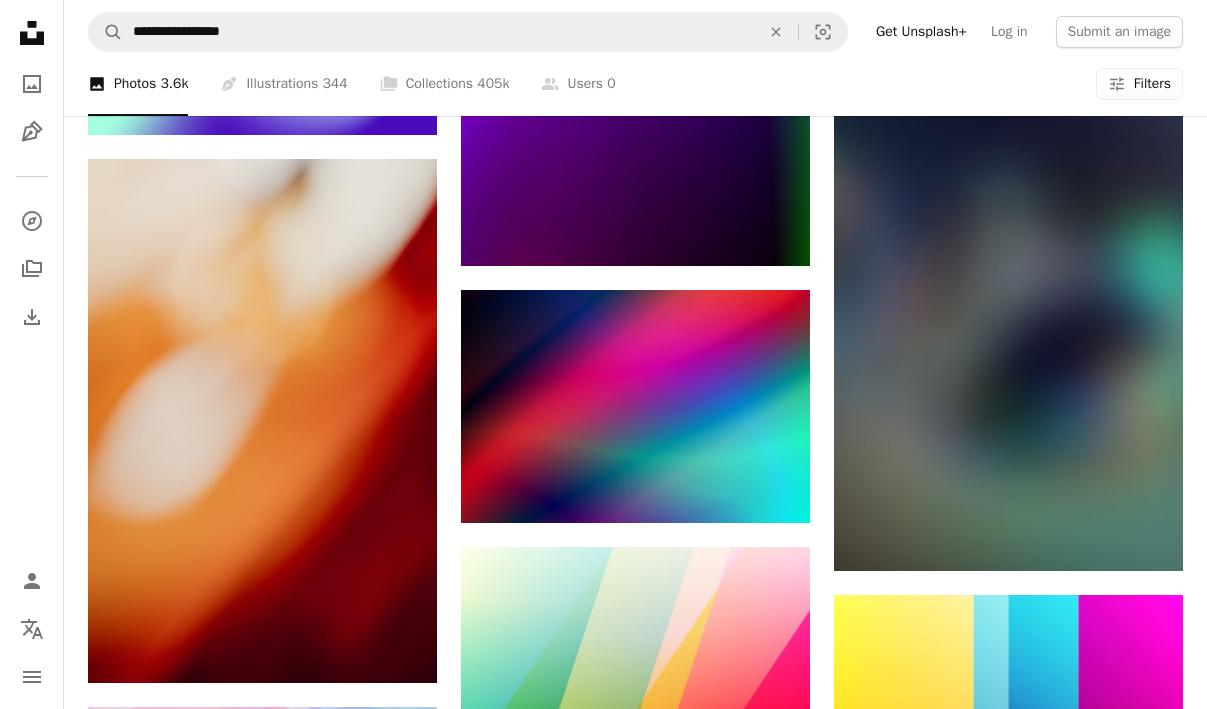 click on "Filters" at bounding box center [603, 5443] 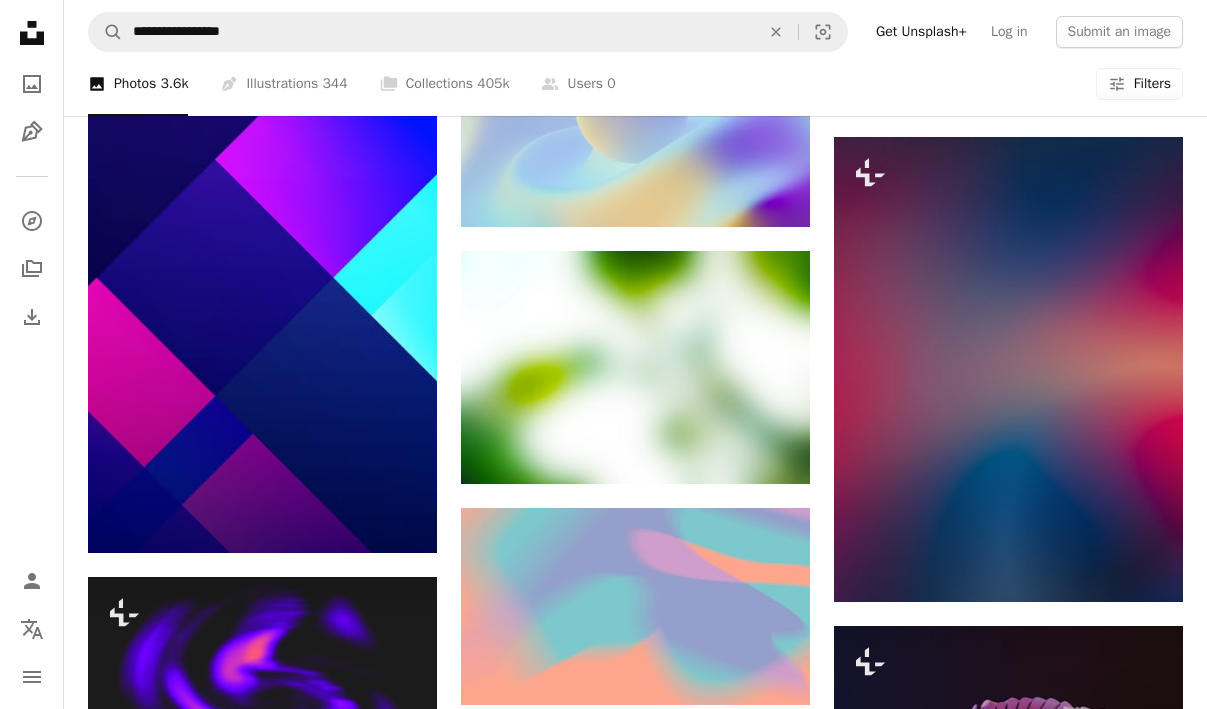 scroll, scrollTop: 7761, scrollLeft: 0, axis: vertical 